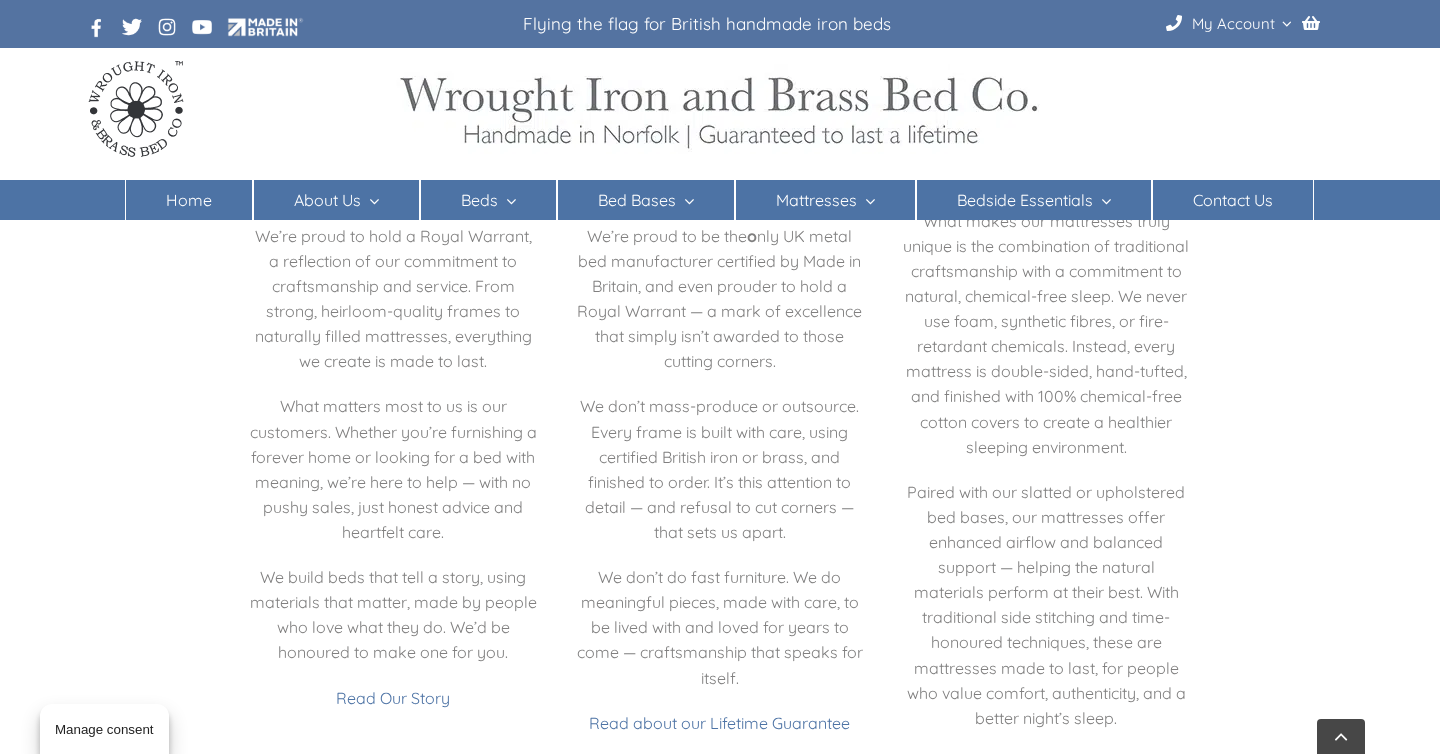 scroll, scrollTop: 2805, scrollLeft: 0, axis: vertical 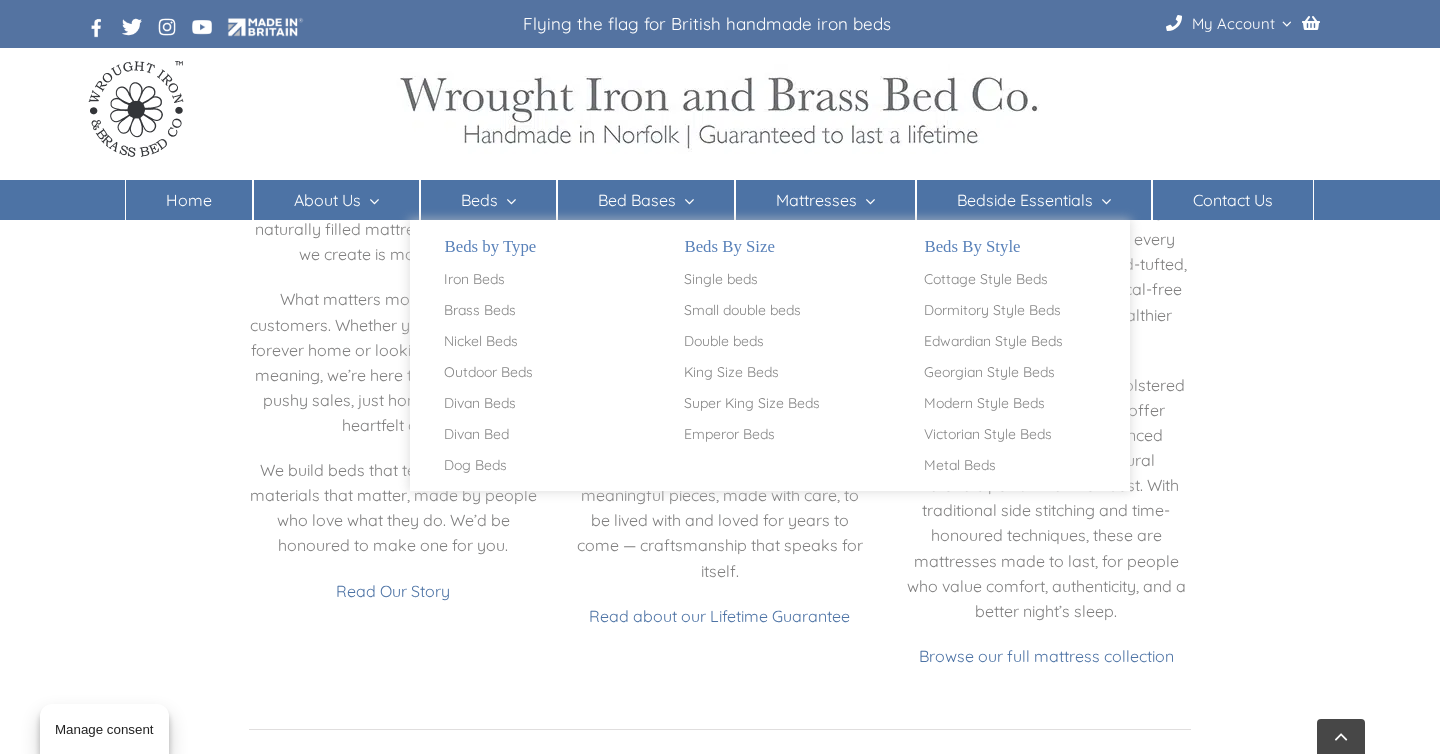 click at bounding box center [507, 201] 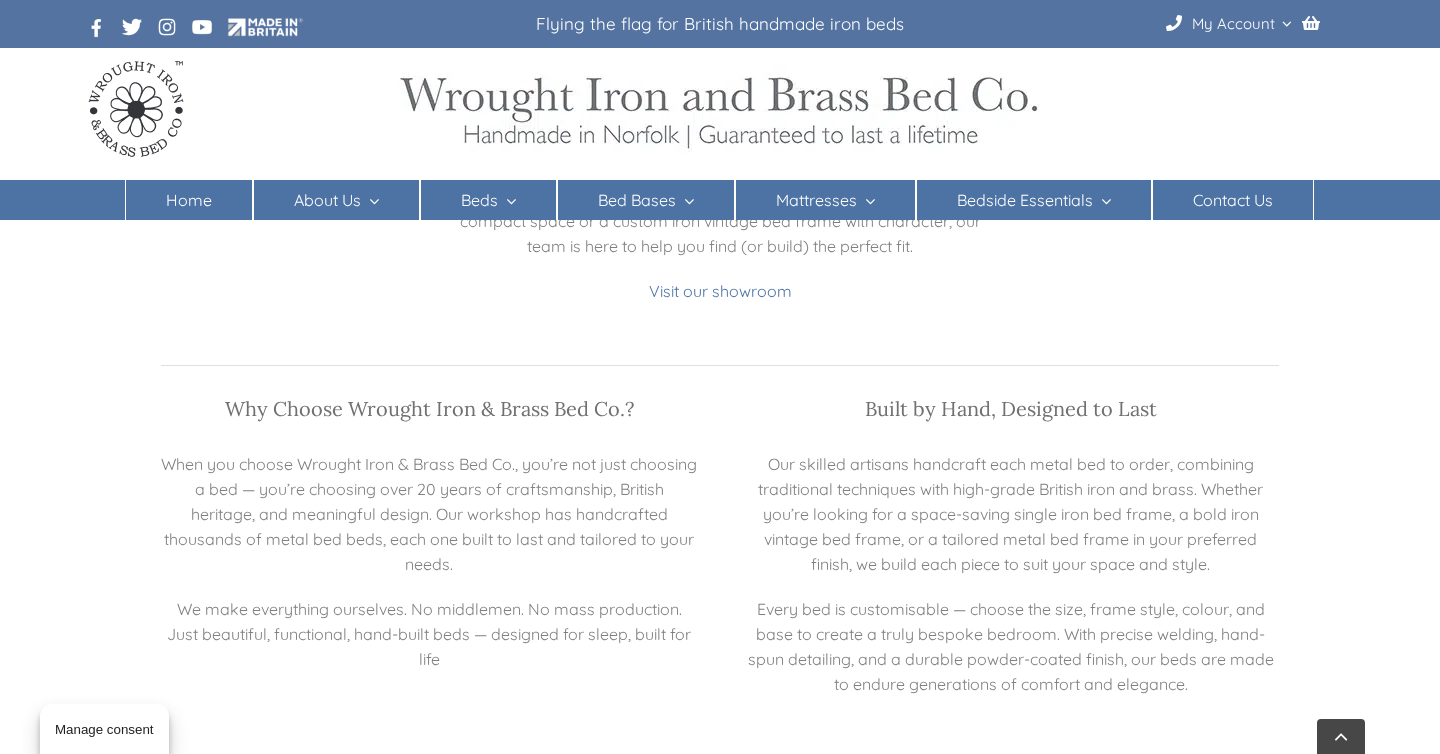 scroll, scrollTop: 2447, scrollLeft: 0, axis: vertical 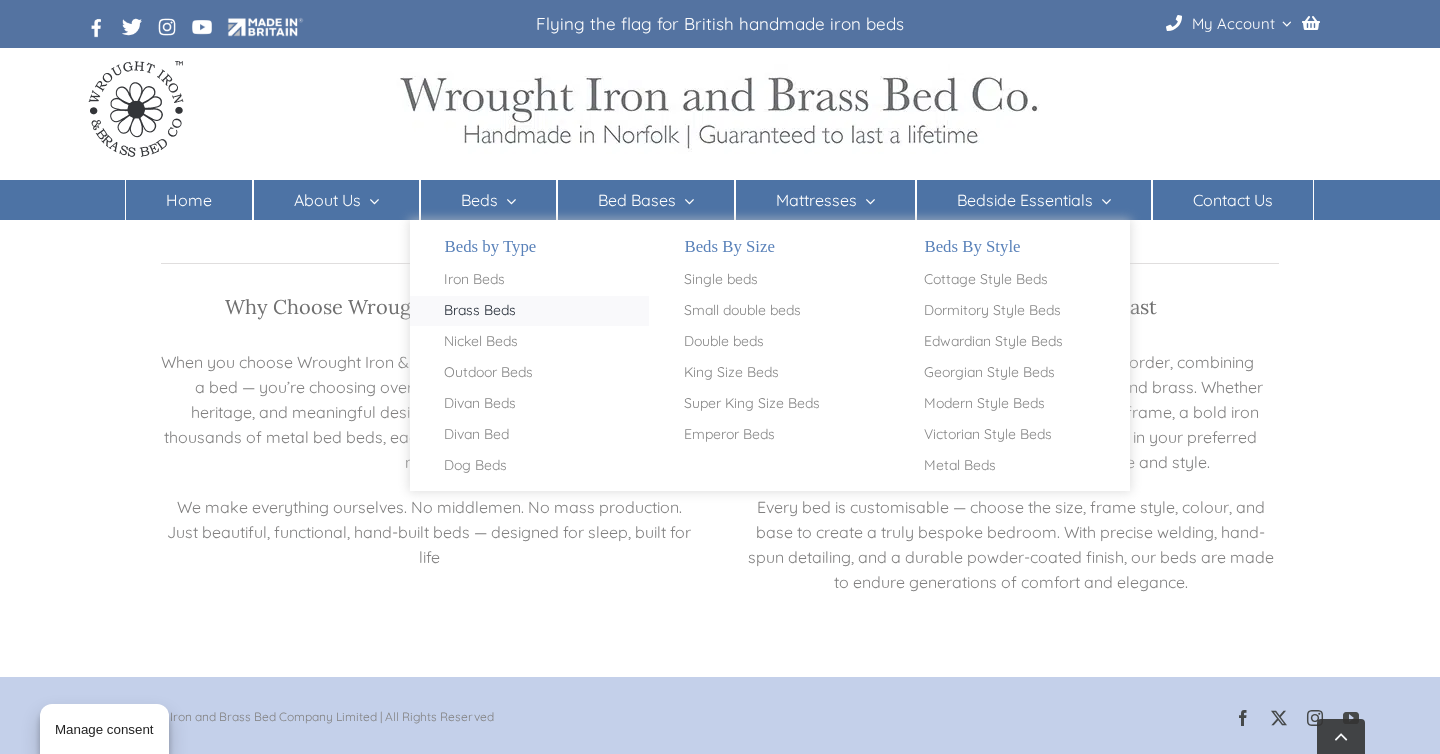 click on "Brass Beds" at bounding box center (480, 311) 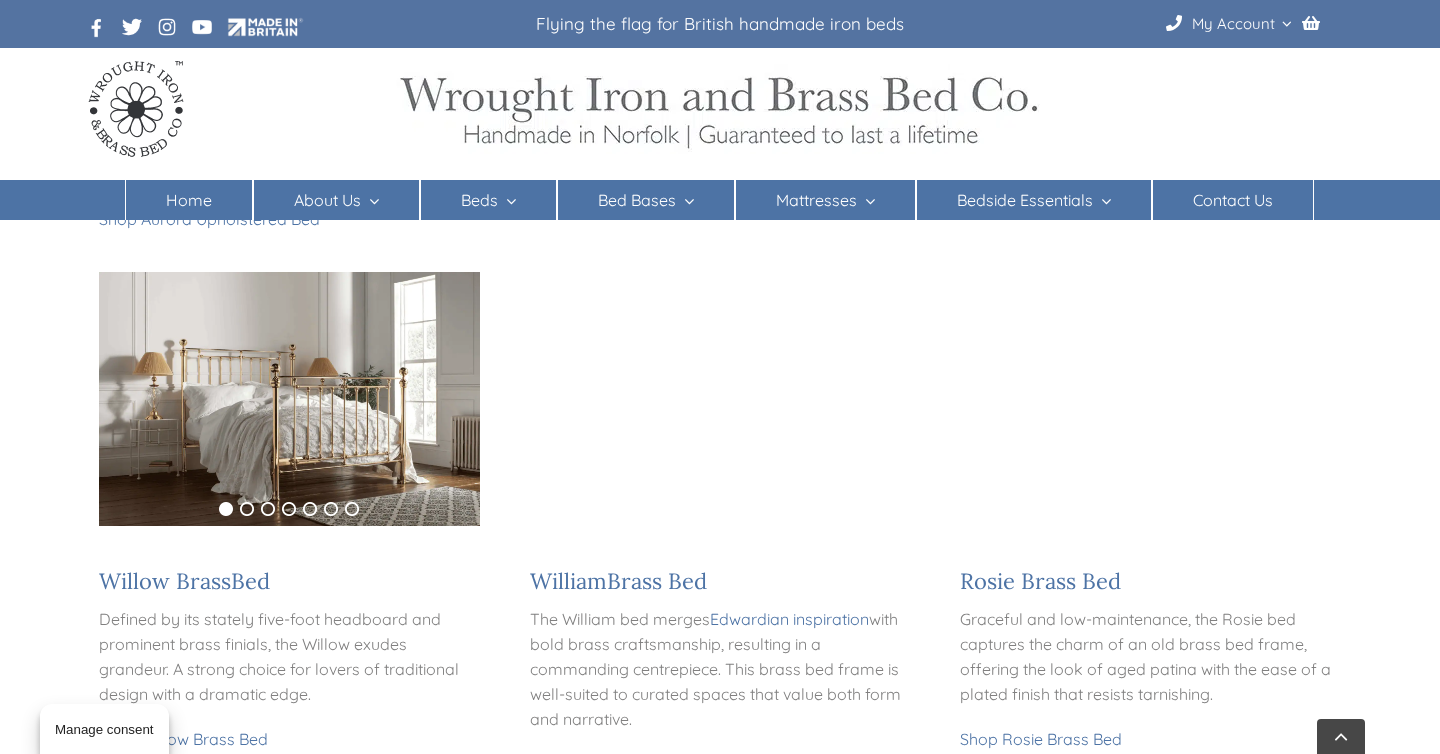 scroll, scrollTop: 770, scrollLeft: 0, axis: vertical 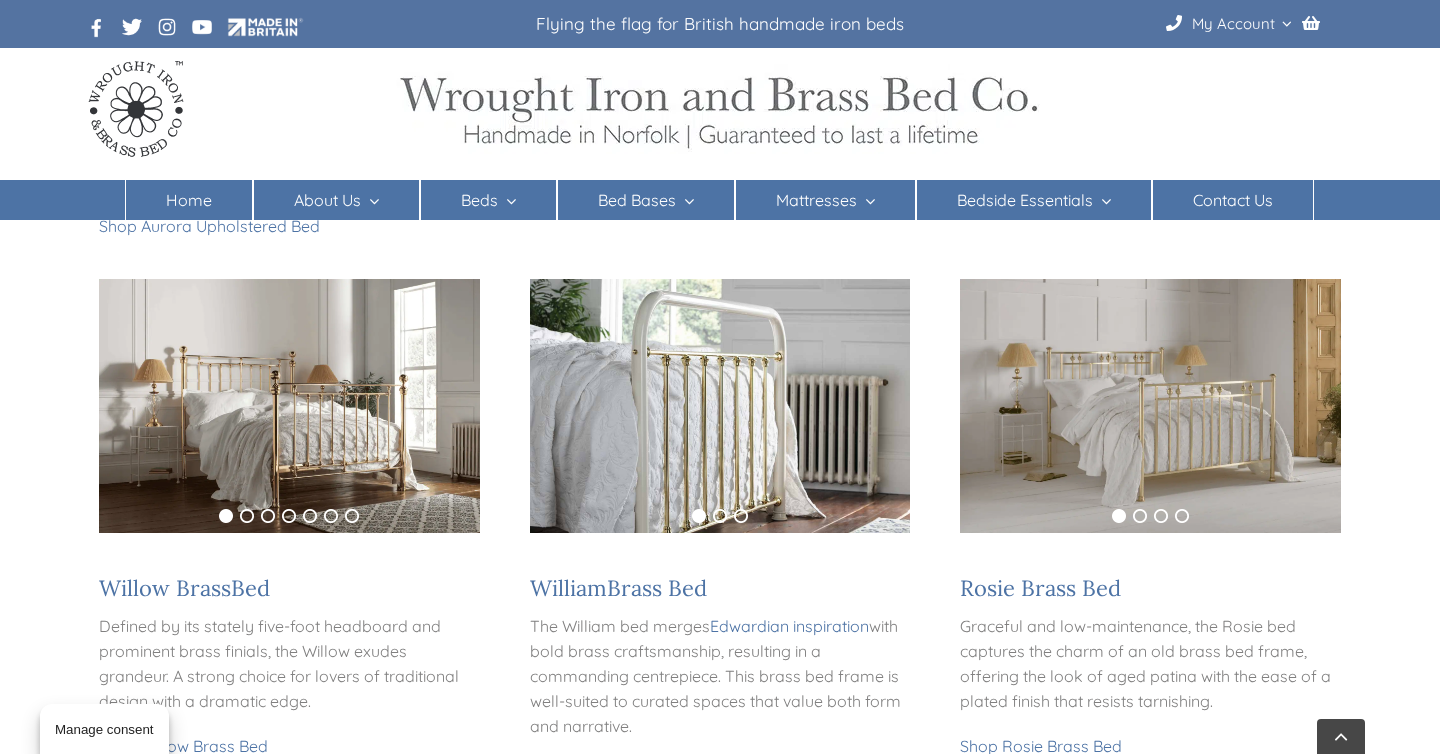 click at bounding box center (720, 406) 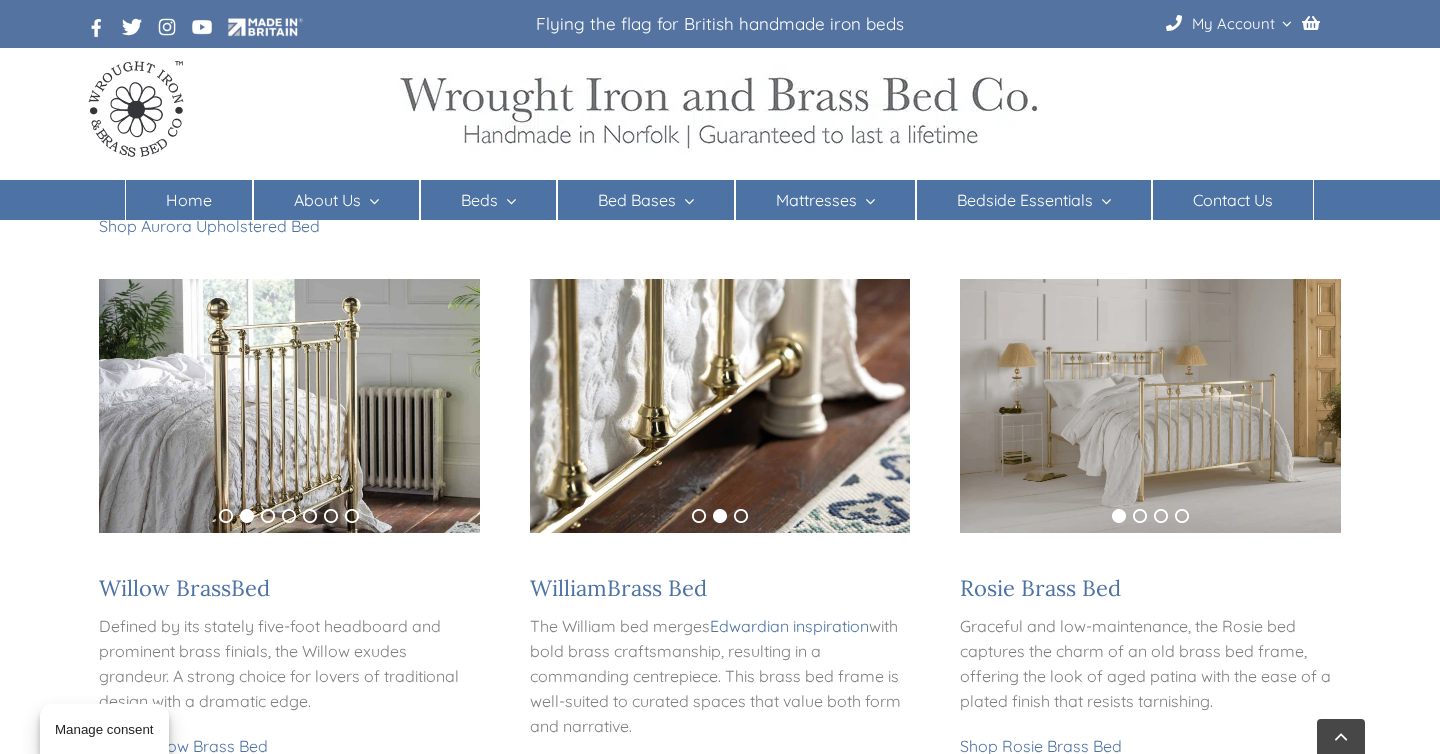 click at bounding box center (720, 406) 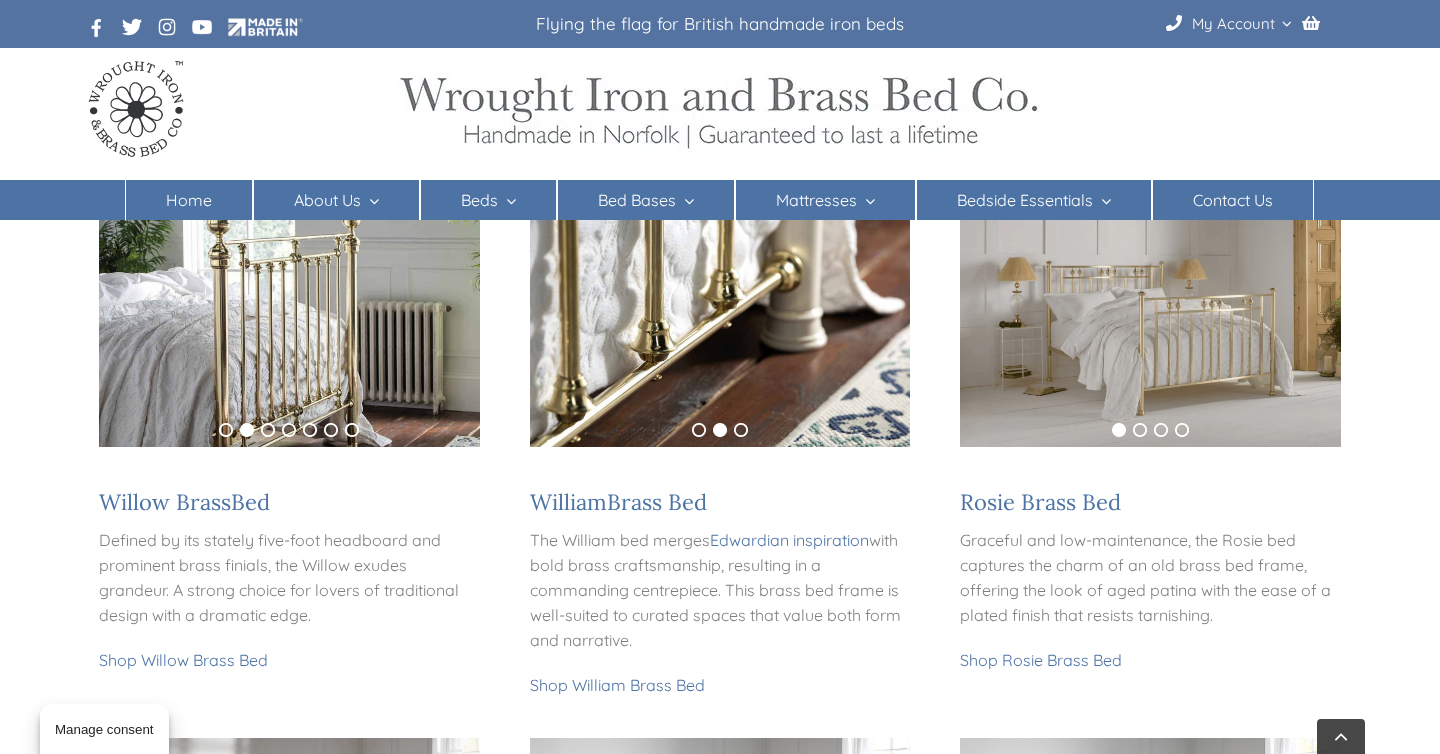 scroll, scrollTop: 922, scrollLeft: 0, axis: vertical 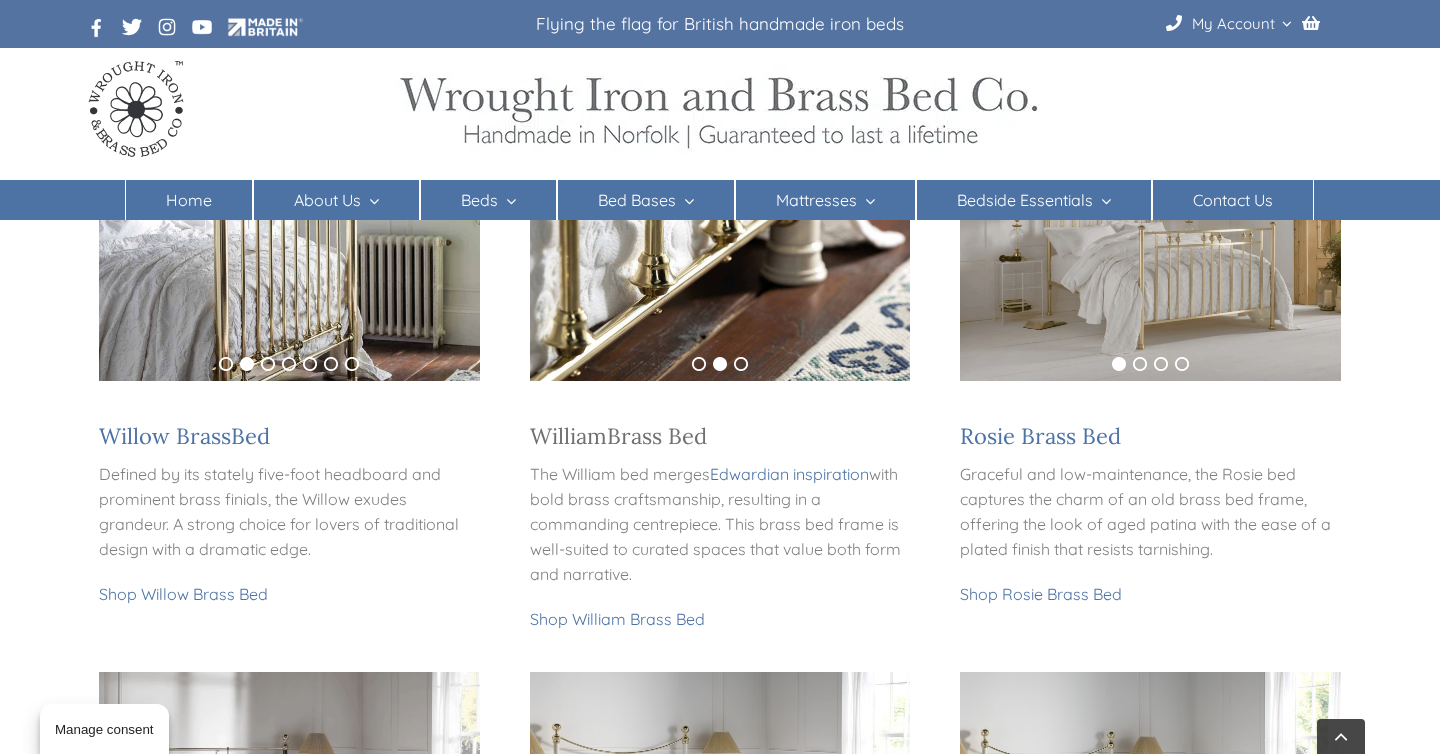 click on "Brass Bed" at bounding box center (657, 436) 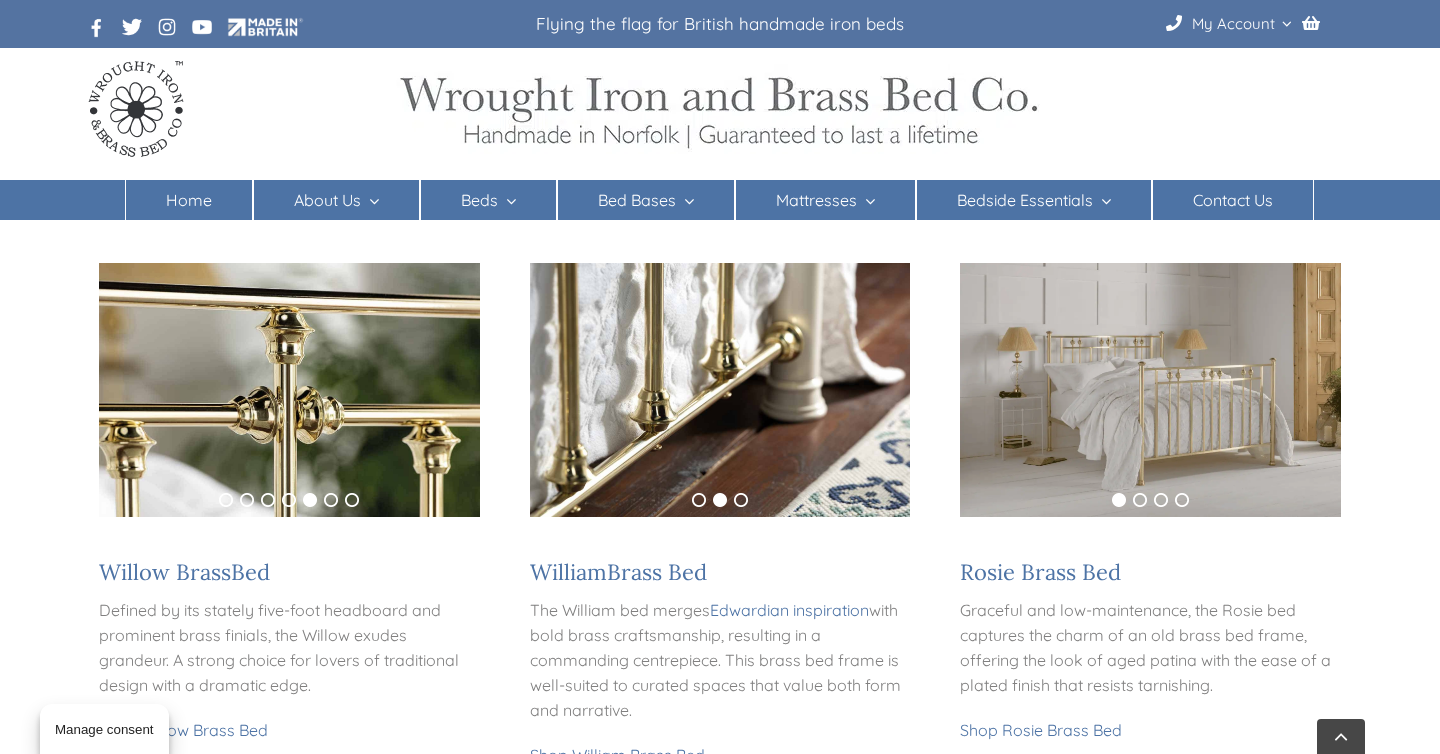 scroll, scrollTop: 792, scrollLeft: 0, axis: vertical 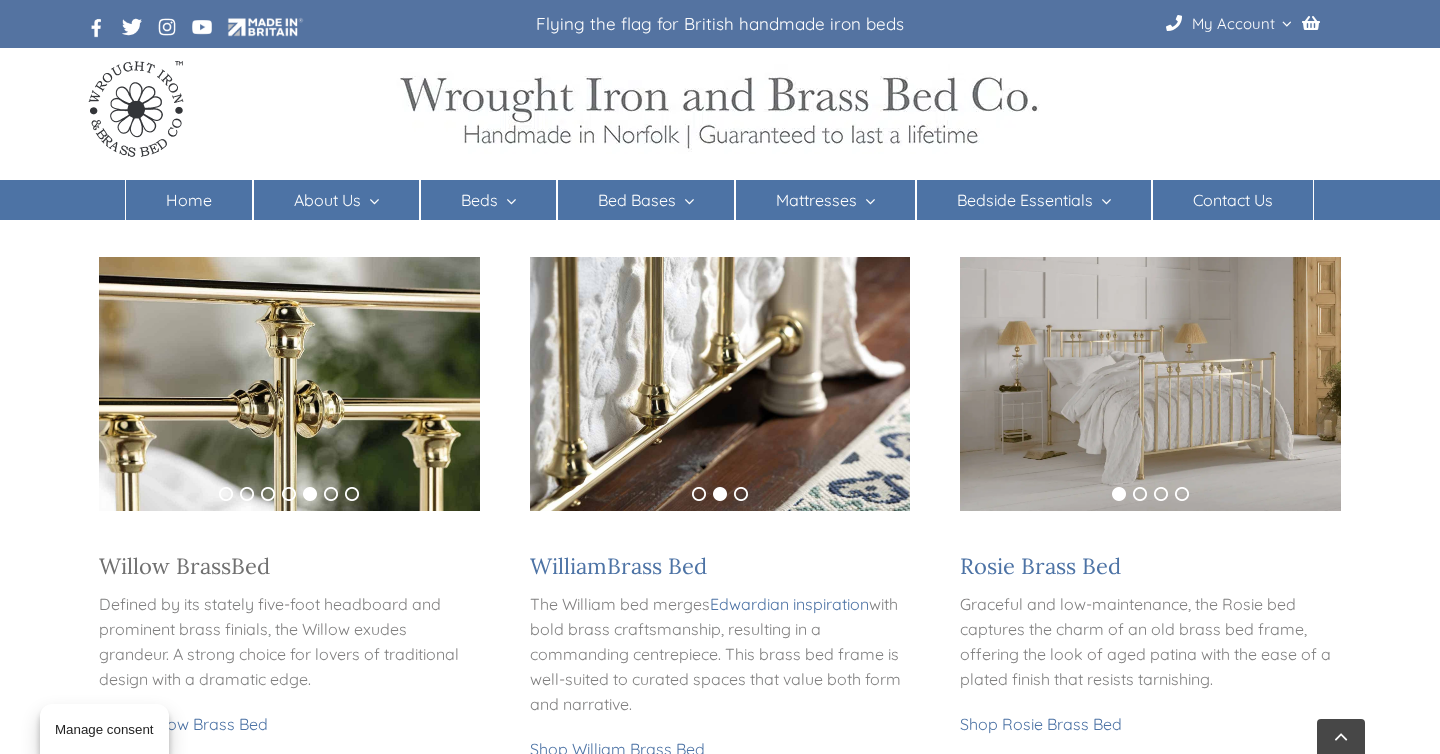 click on "Willow Brass  Bed" at bounding box center [184, 566] 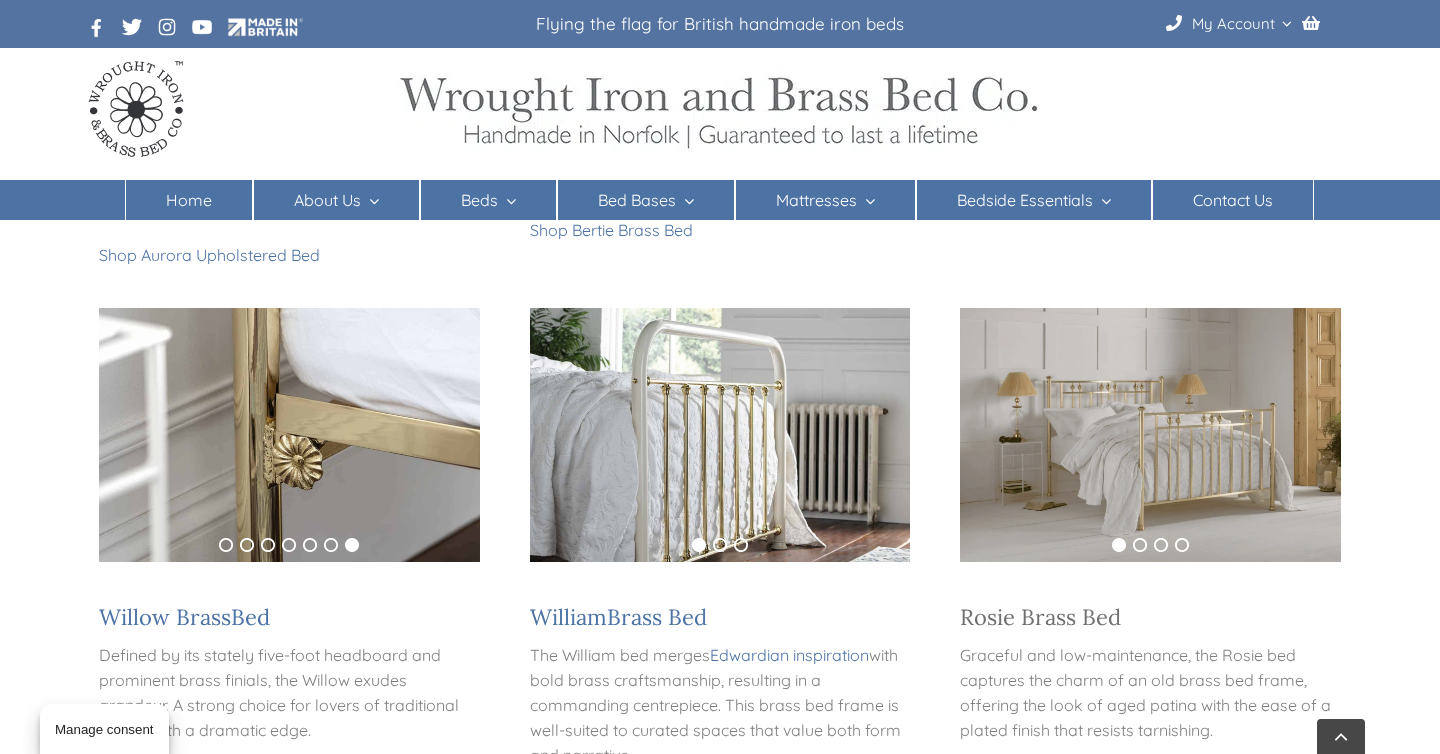 scroll, scrollTop: 744, scrollLeft: 0, axis: vertical 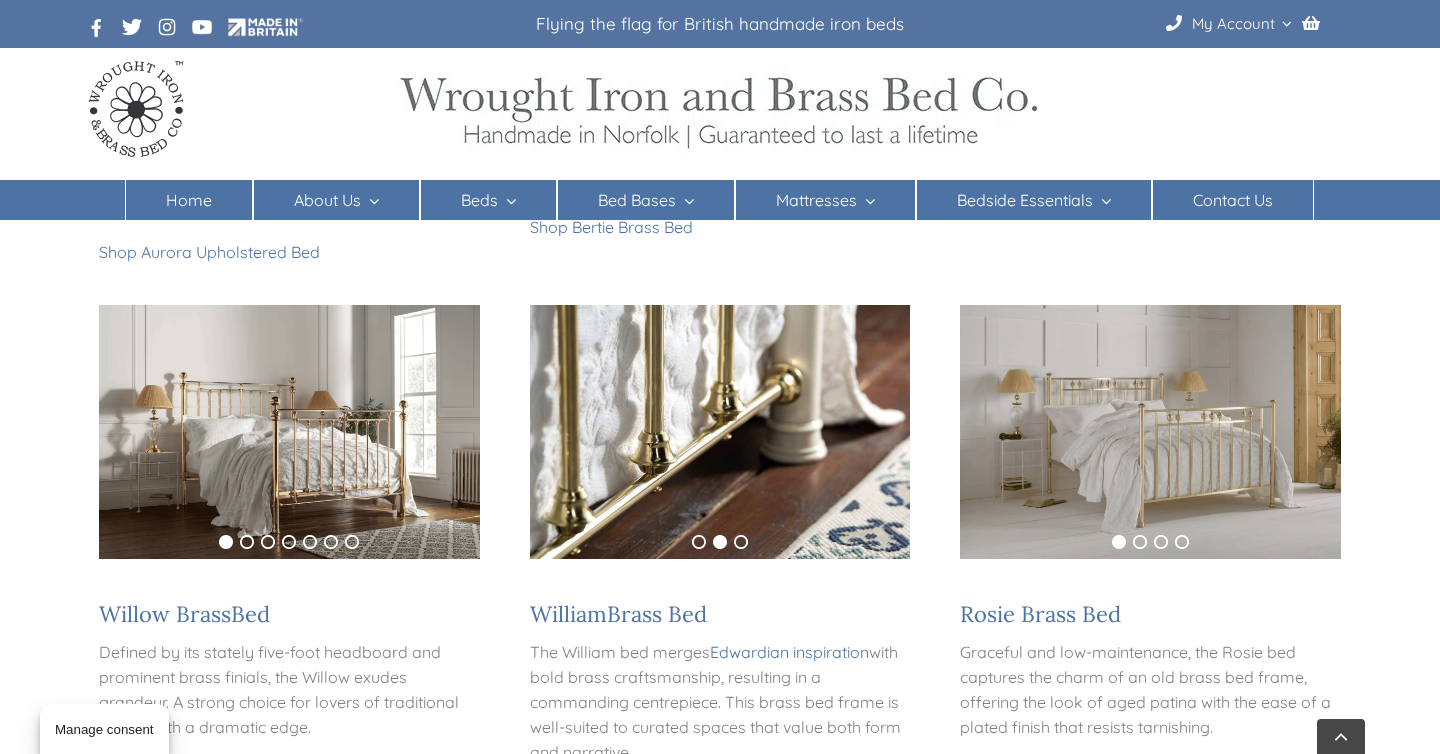 click on "Rosie Brass Bed
Graceful and low-maintenance, the Rosie bed captures the charm of an old brass bed frame, offering the look of aged patina with the ease of a plated finish that resists tarnishing.
Shop Rosie Brass Bed" at bounding box center (1150, 697) 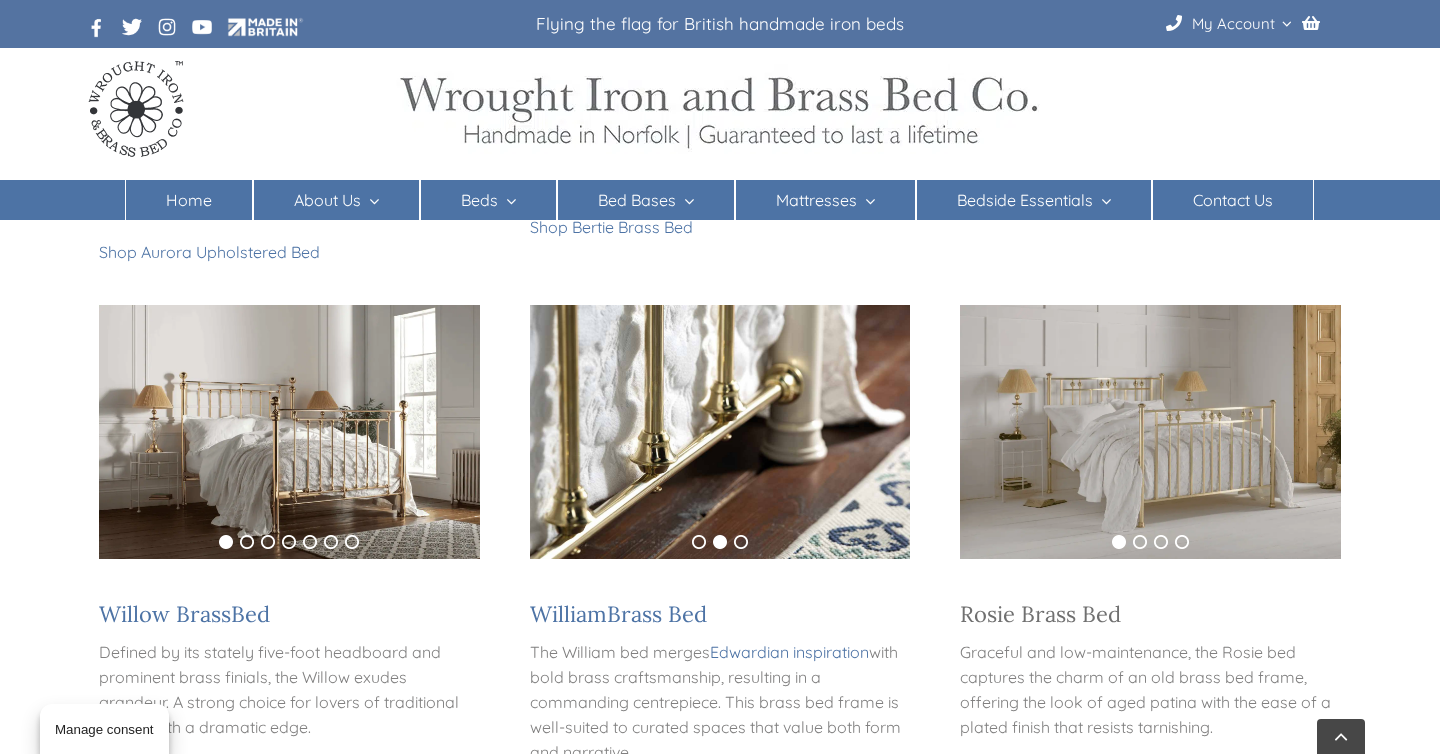 click on "Rosie Brass Bed" at bounding box center [1040, 614] 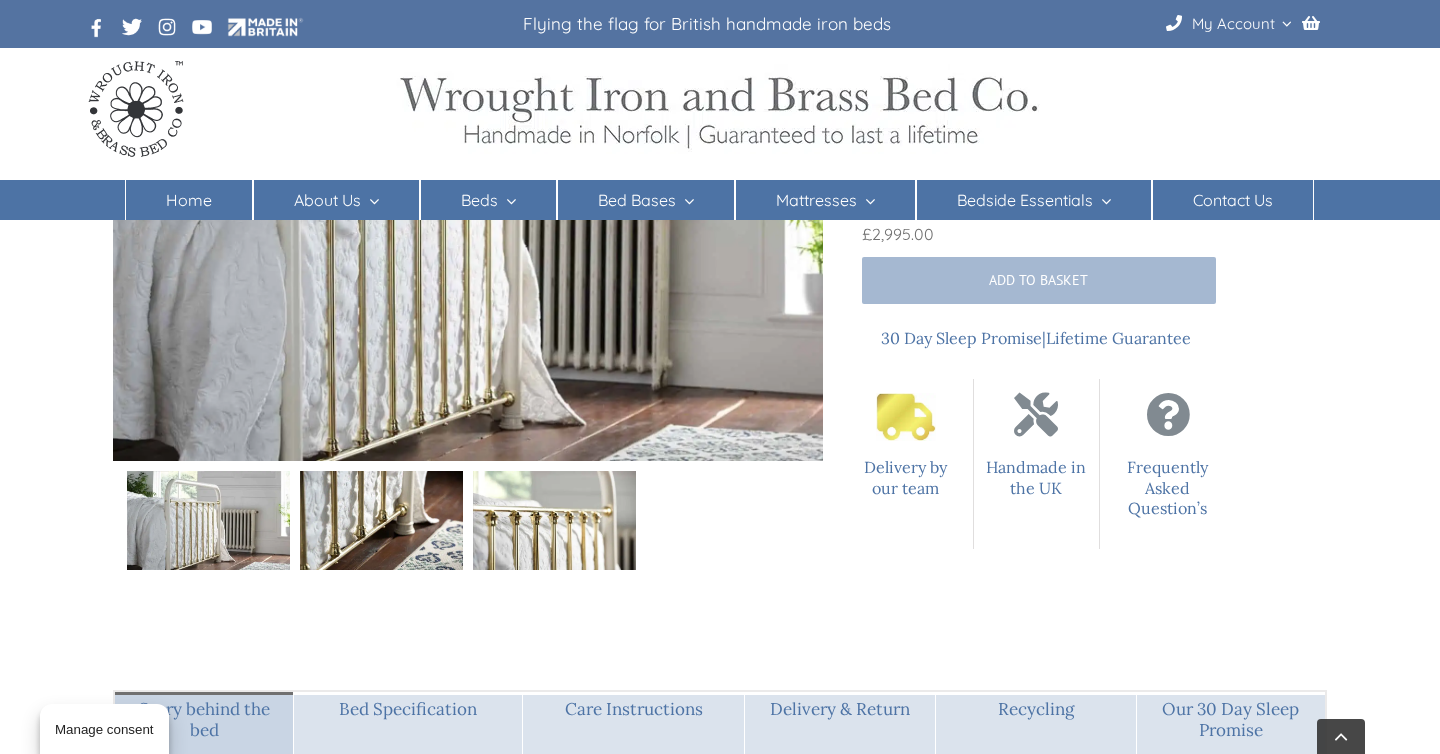 scroll, scrollTop: 1141, scrollLeft: 0, axis: vertical 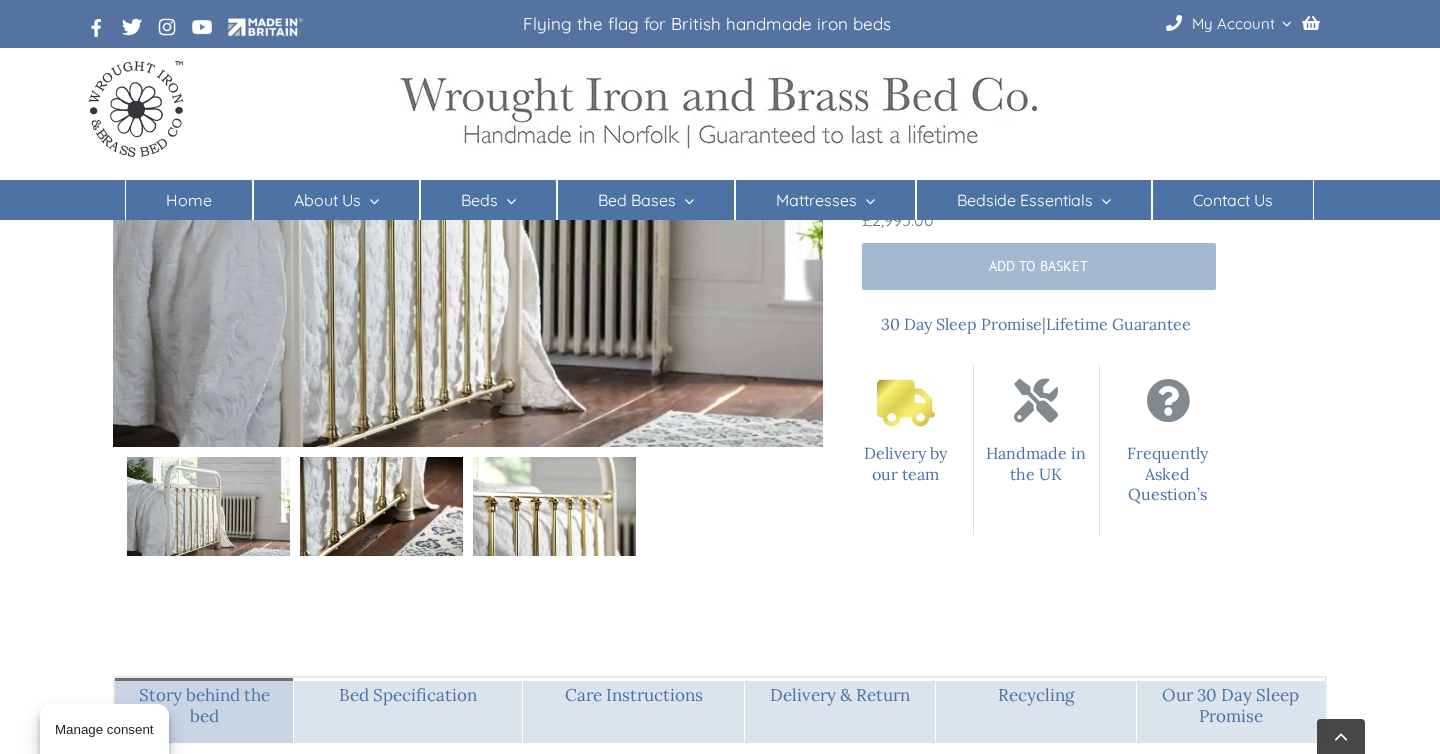 click at bounding box center (381, 506) 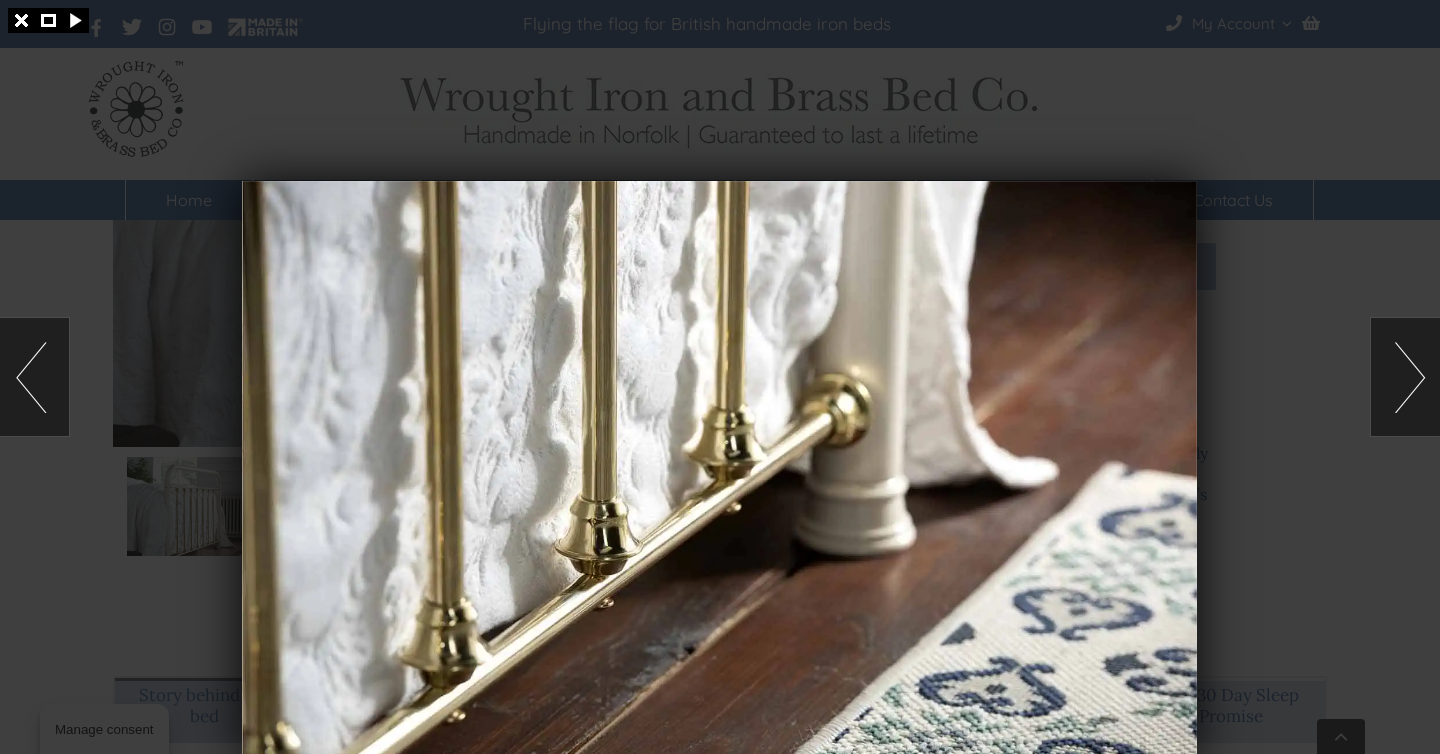 click at bounding box center (1405, 377) 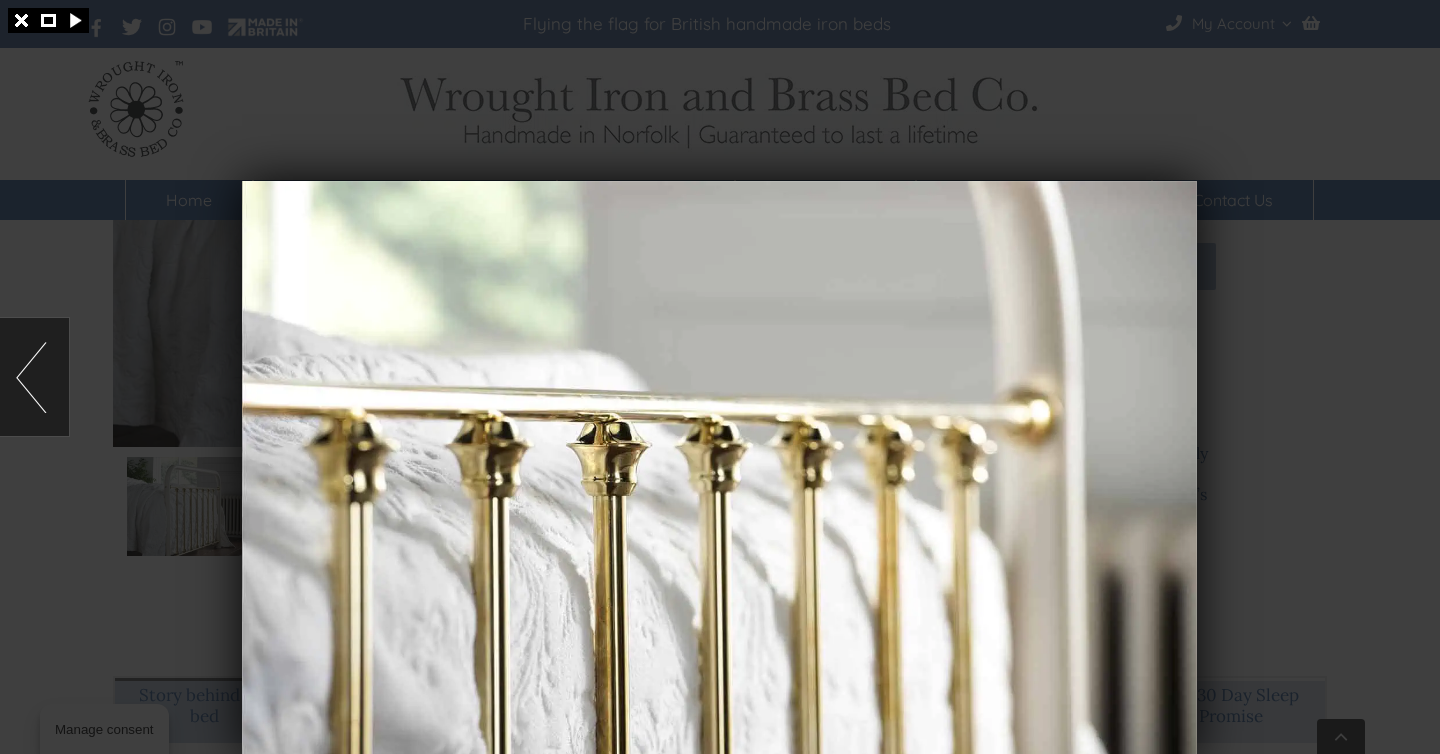 click at bounding box center (720, 377) 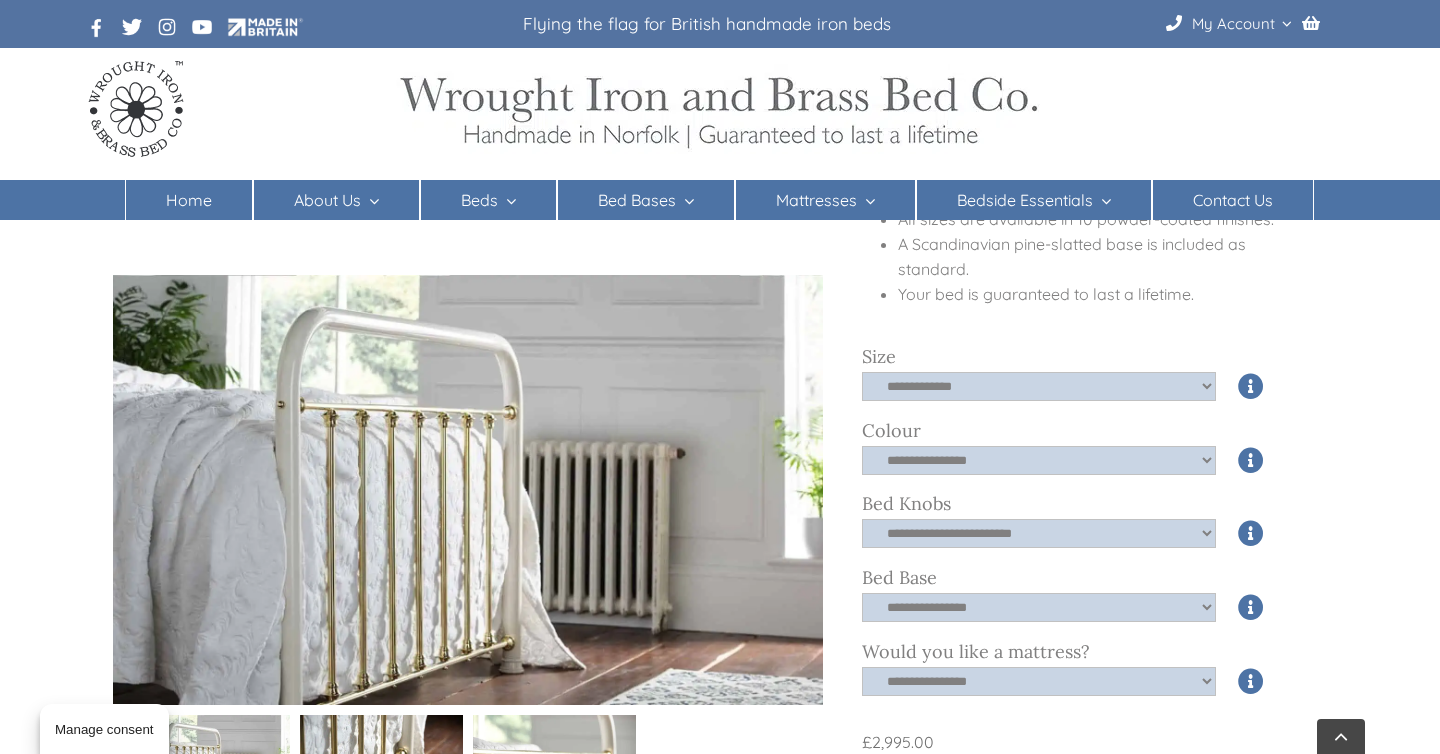scroll, scrollTop: 606, scrollLeft: 0, axis: vertical 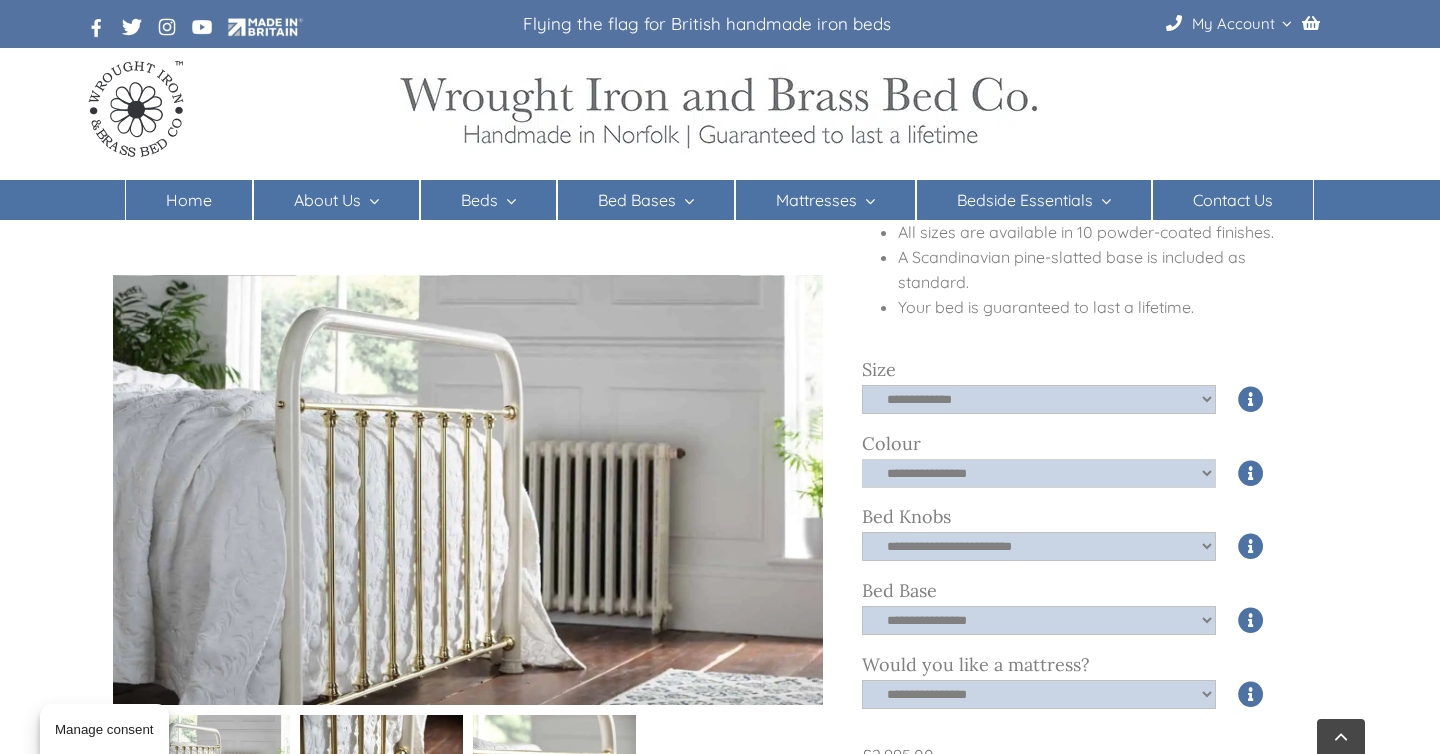 click on "**********" 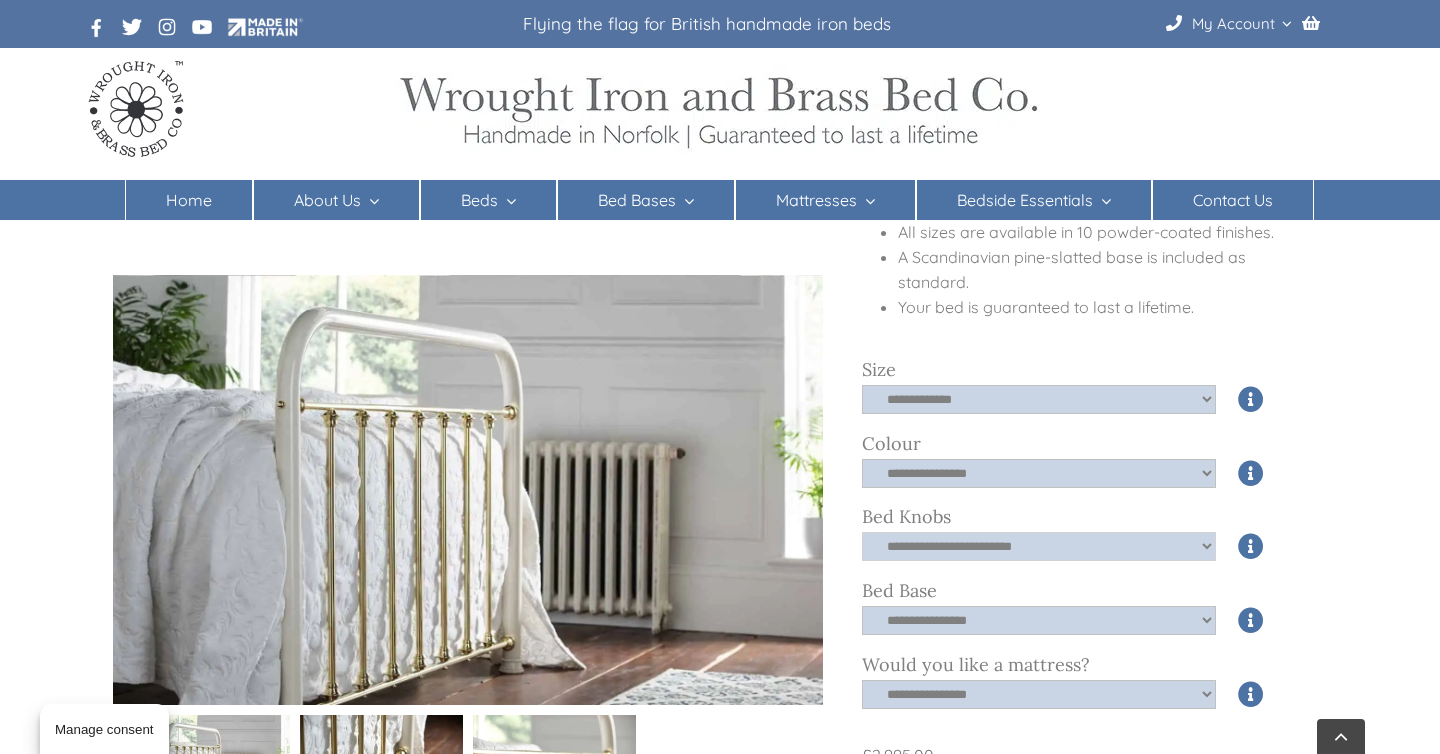click on "**********" 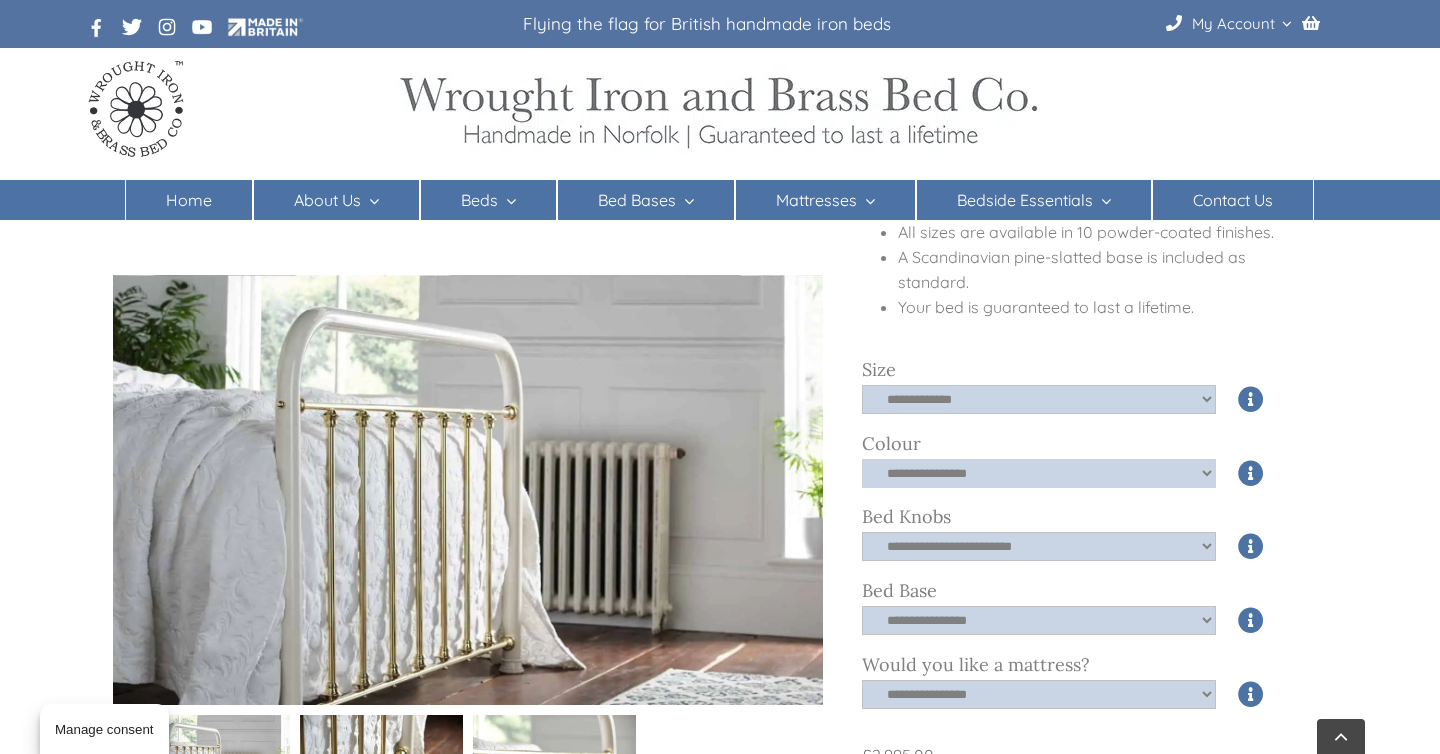 click on "**********" 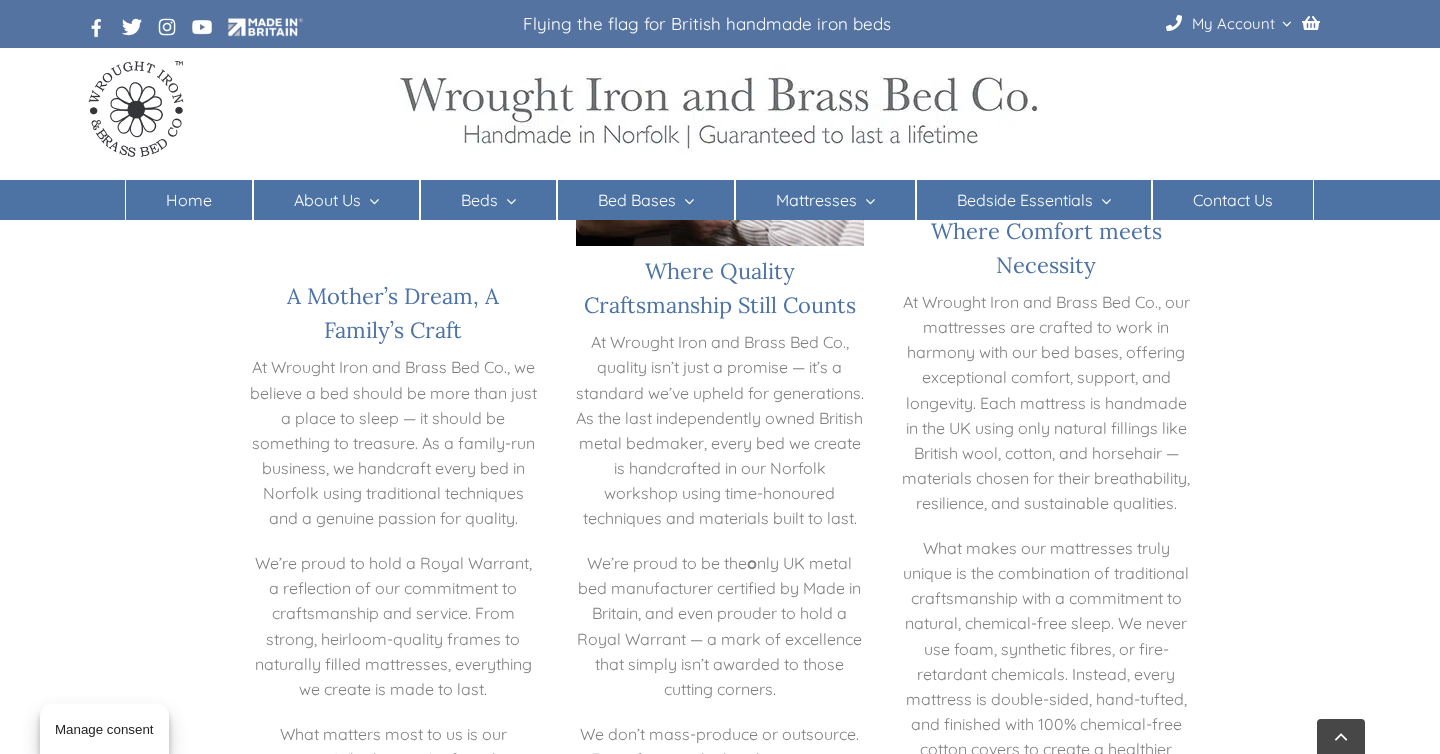 scroll, scrollTop: 2516, scrollLeft: 0, axis: vertical 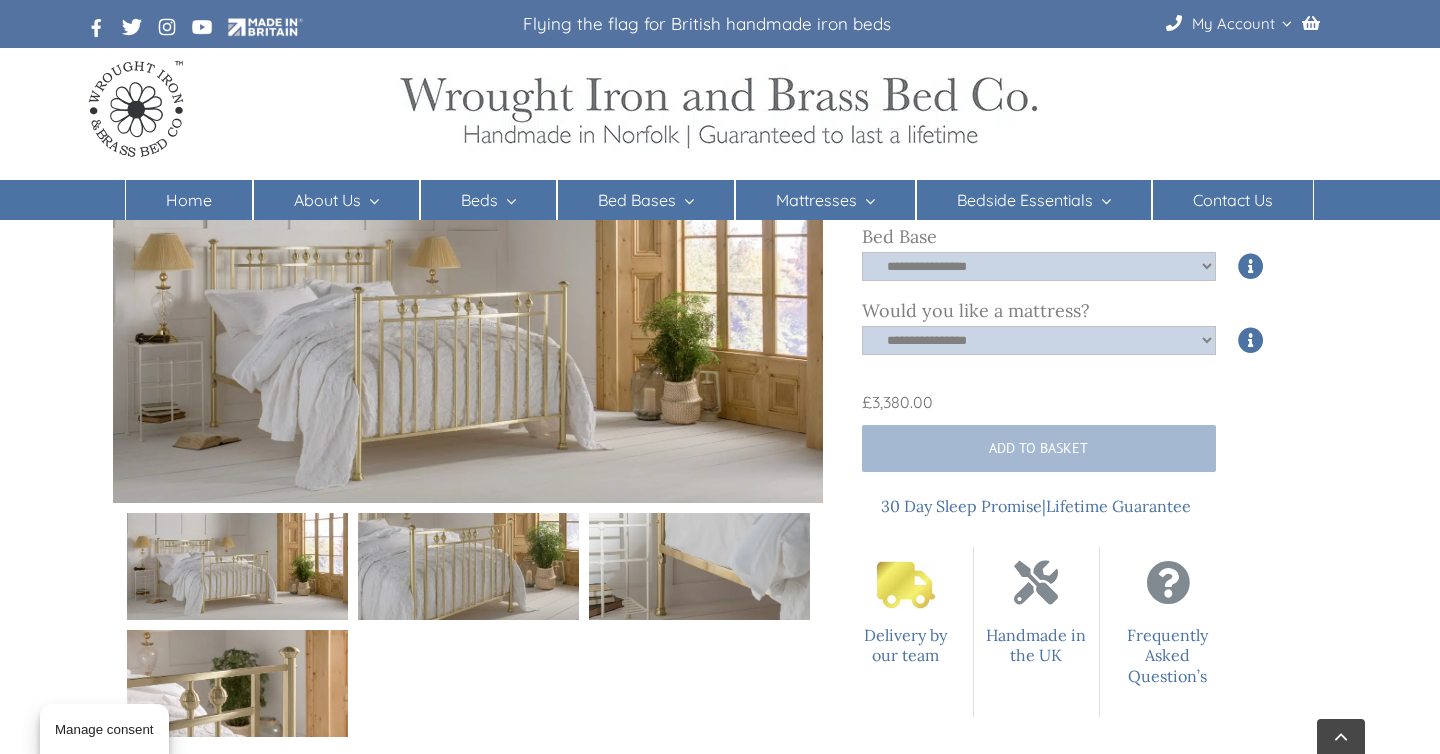 click at bounding box center [468, 566] 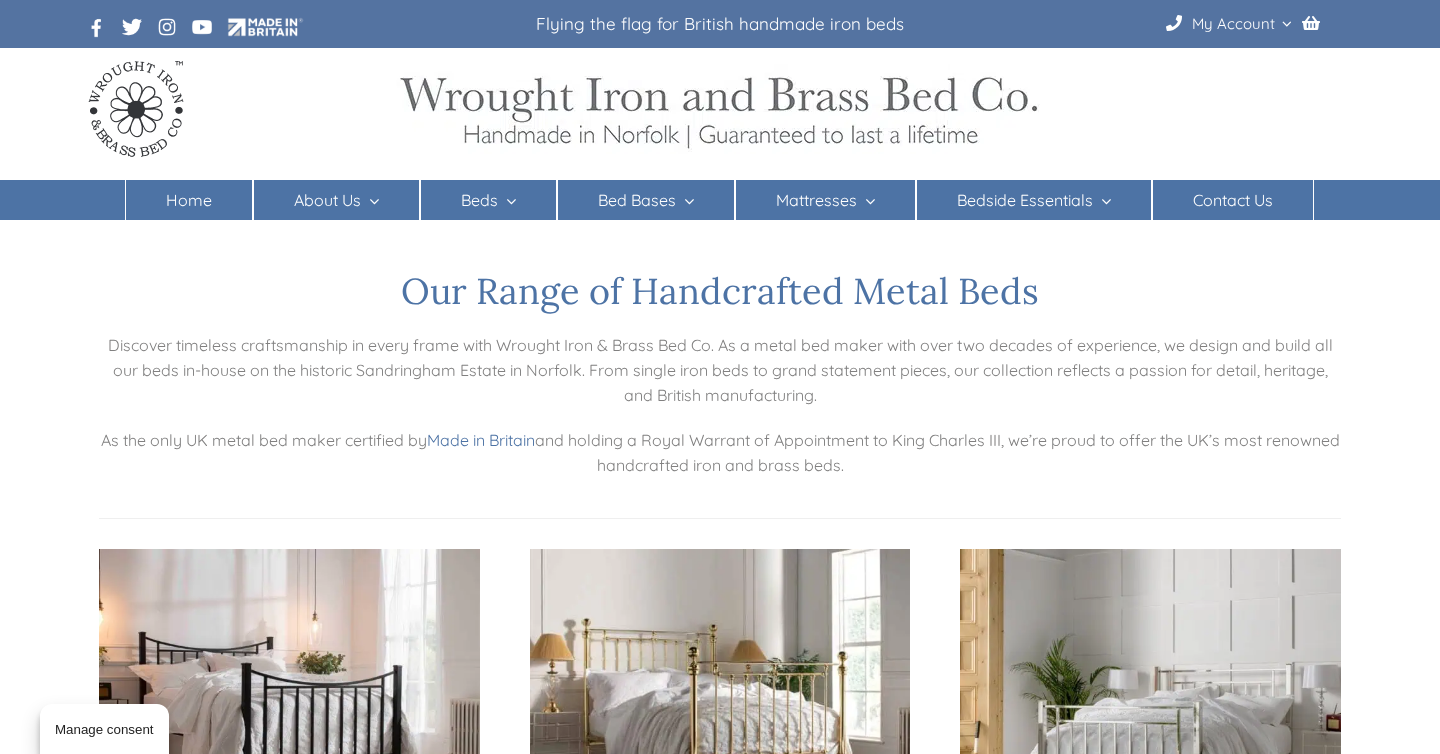 scroll, scrollTop: 0, scrollLeft: 0, axis: both 